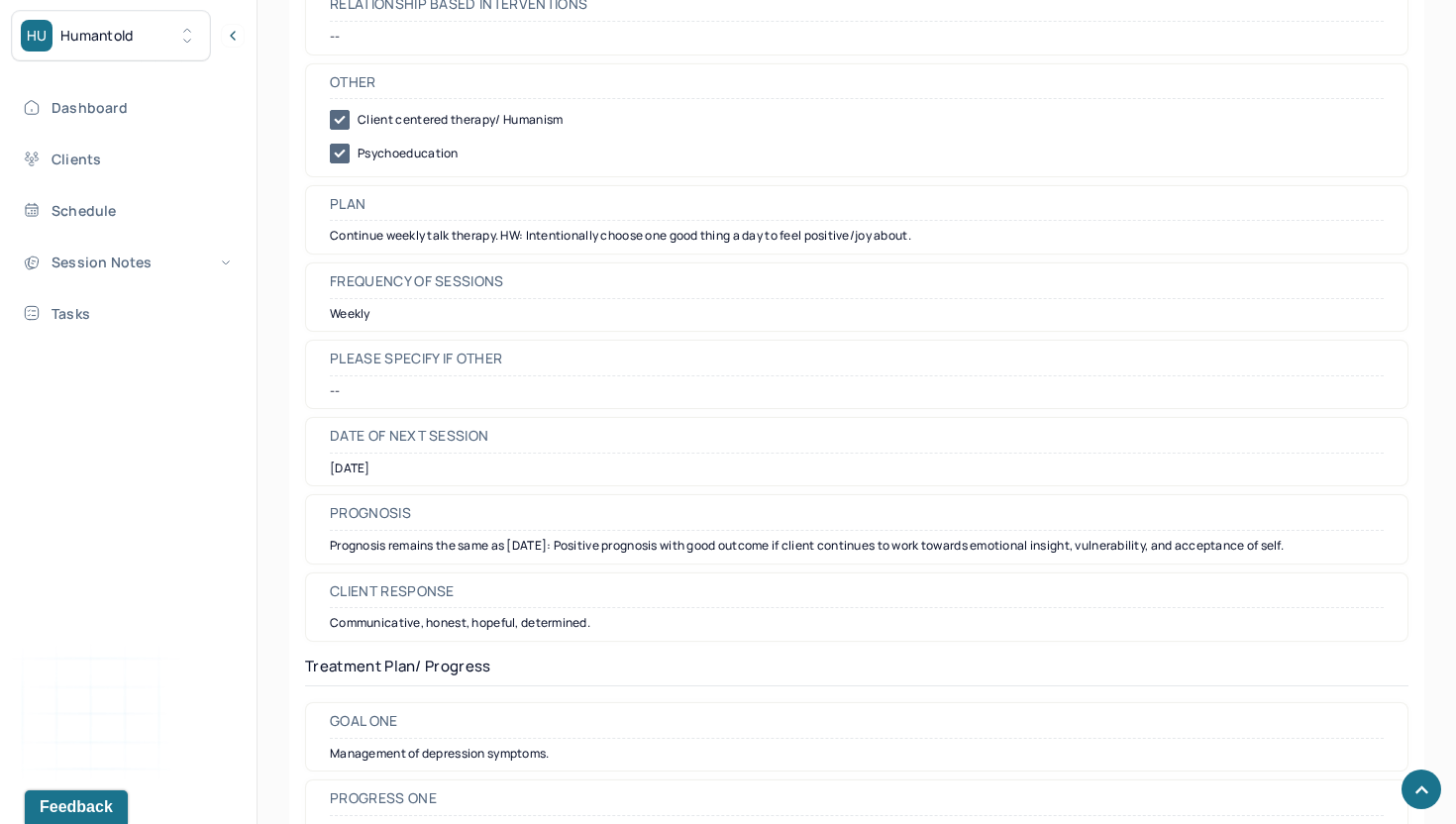scroll, scrollTop: 0, scrollLeft: 0, axis: both 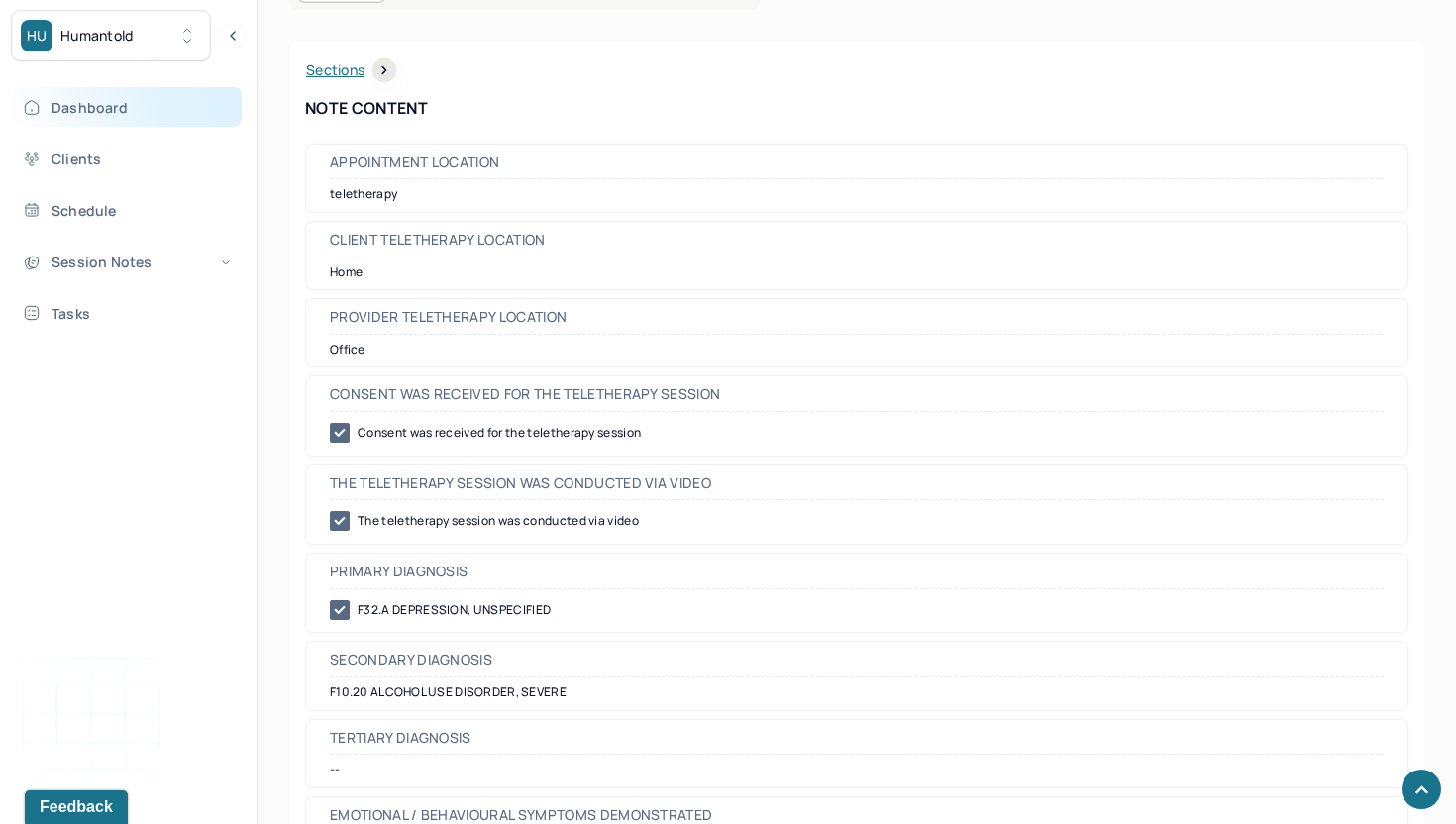click on "Dashboard" at bounding box center (127, 107) 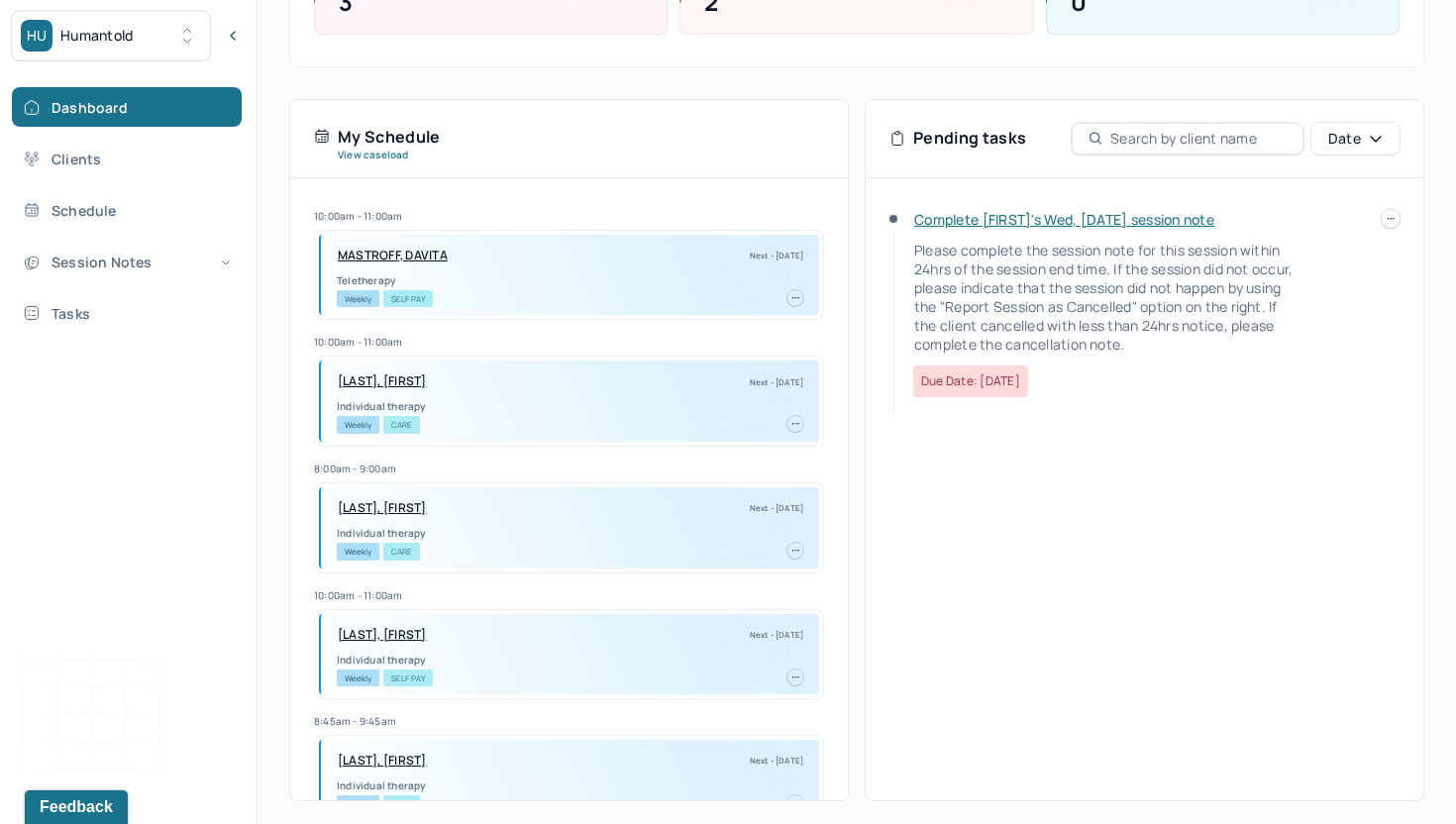 click on "Complete [FIRST]'s Wed, [DATE] session note" at bounding box center (1064, 219) 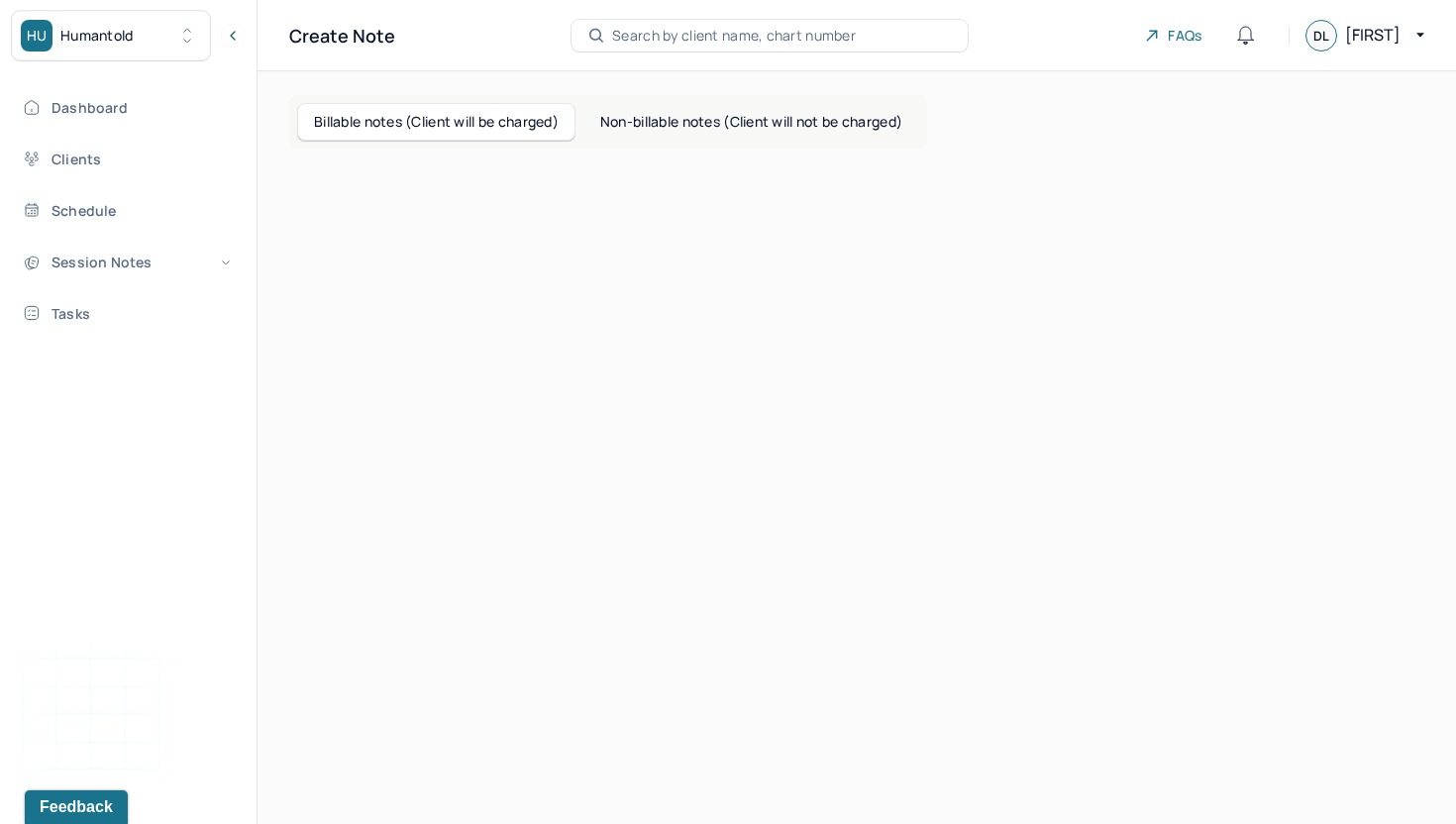 scroll, scrollTop: 0, scrollLeft: 0, axis: both 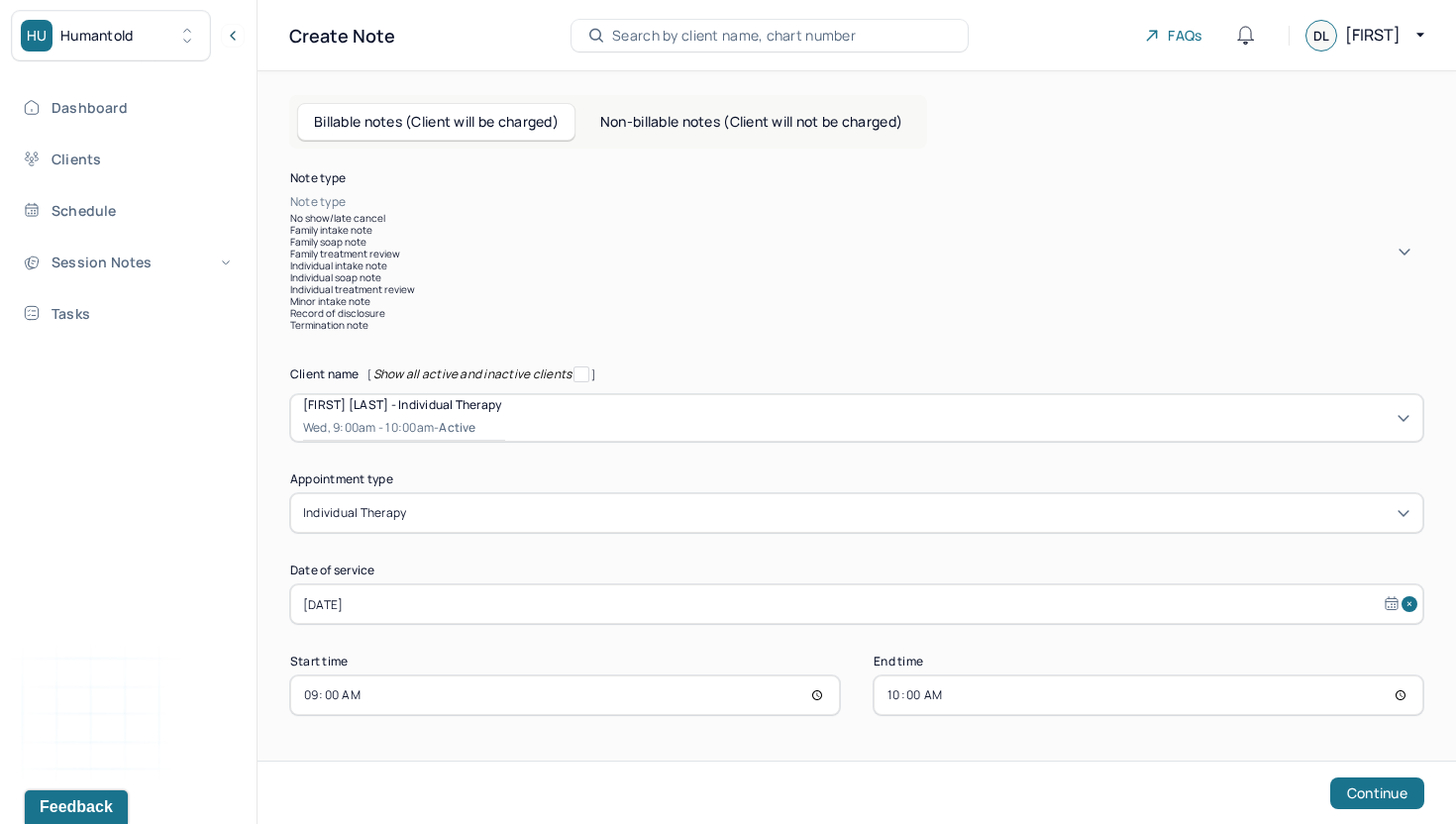 click at bounding box center [886, 202] 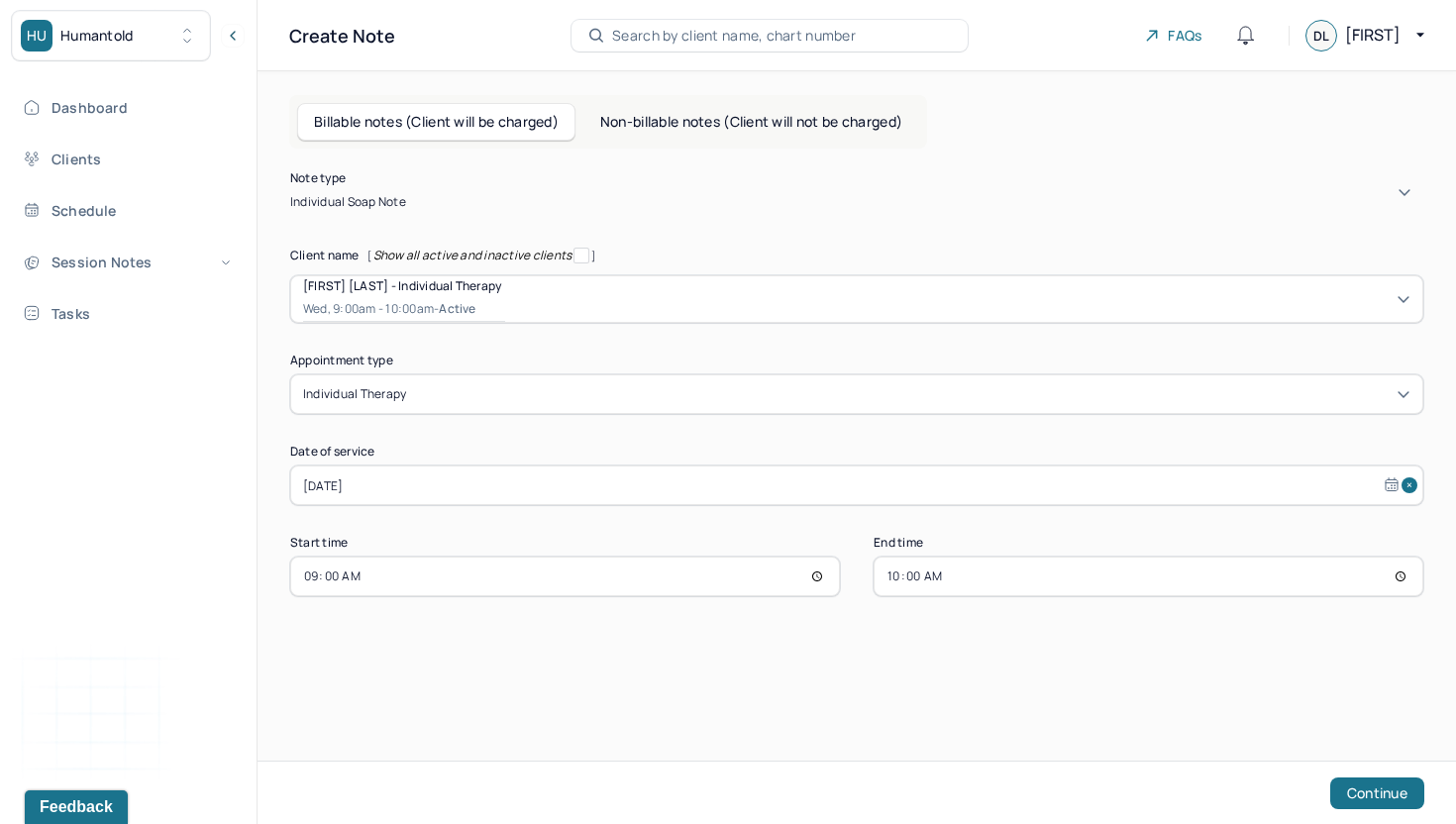 click on "Individual soap note Client name [ Show all active and inactive clients ] [FIRST] [LAST] - Individual therapy Wed, 9:00am - 10:00am  -  active Supervisee name [FIRST] [LAST] Appointment type individual therapy Date of service Jul 16, 2025 Start time 09:00 End time 10:00   Continue" at bounding box center [857, 425] 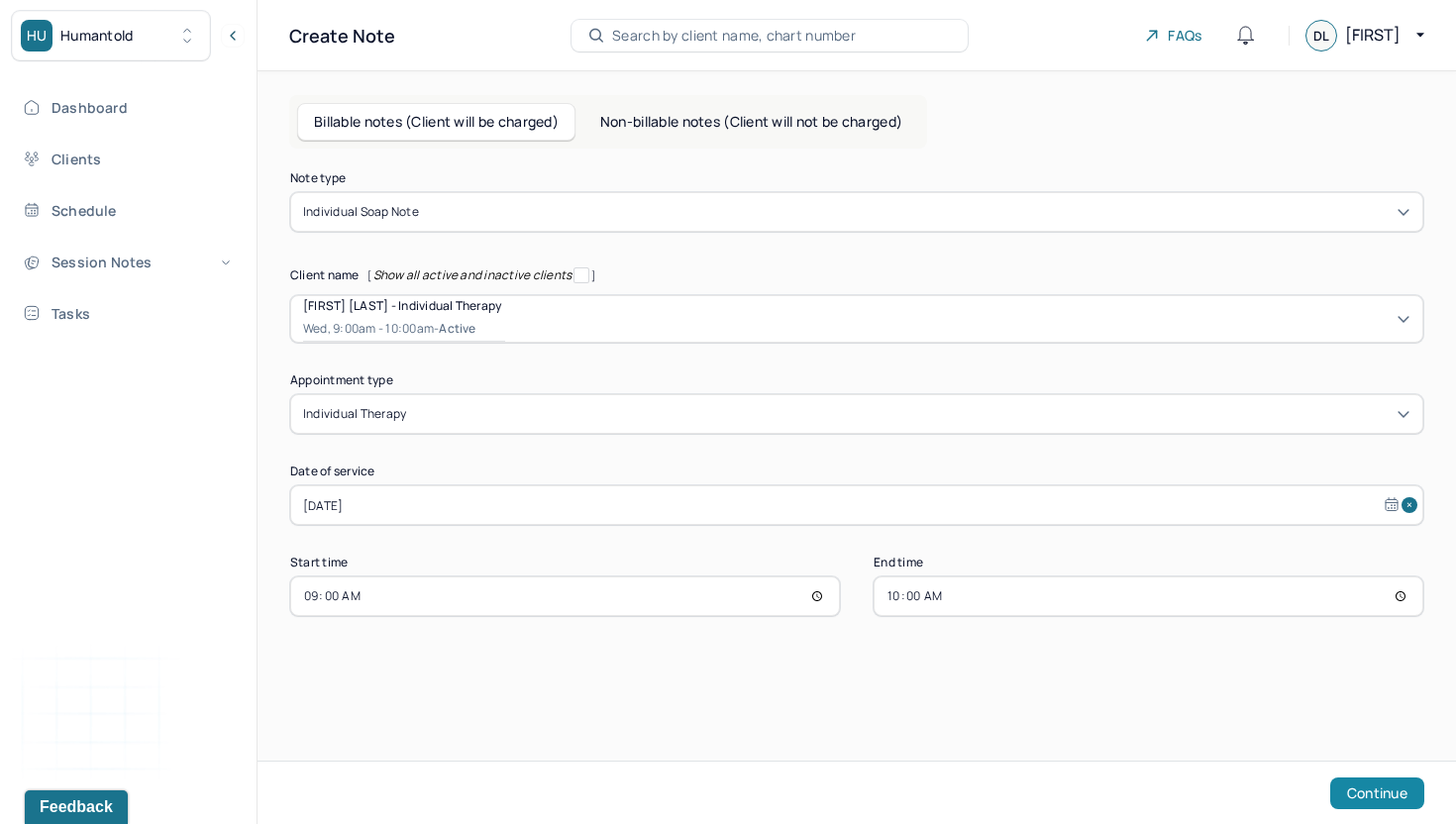 click on "Continue" at bounding box center (1377, 793) 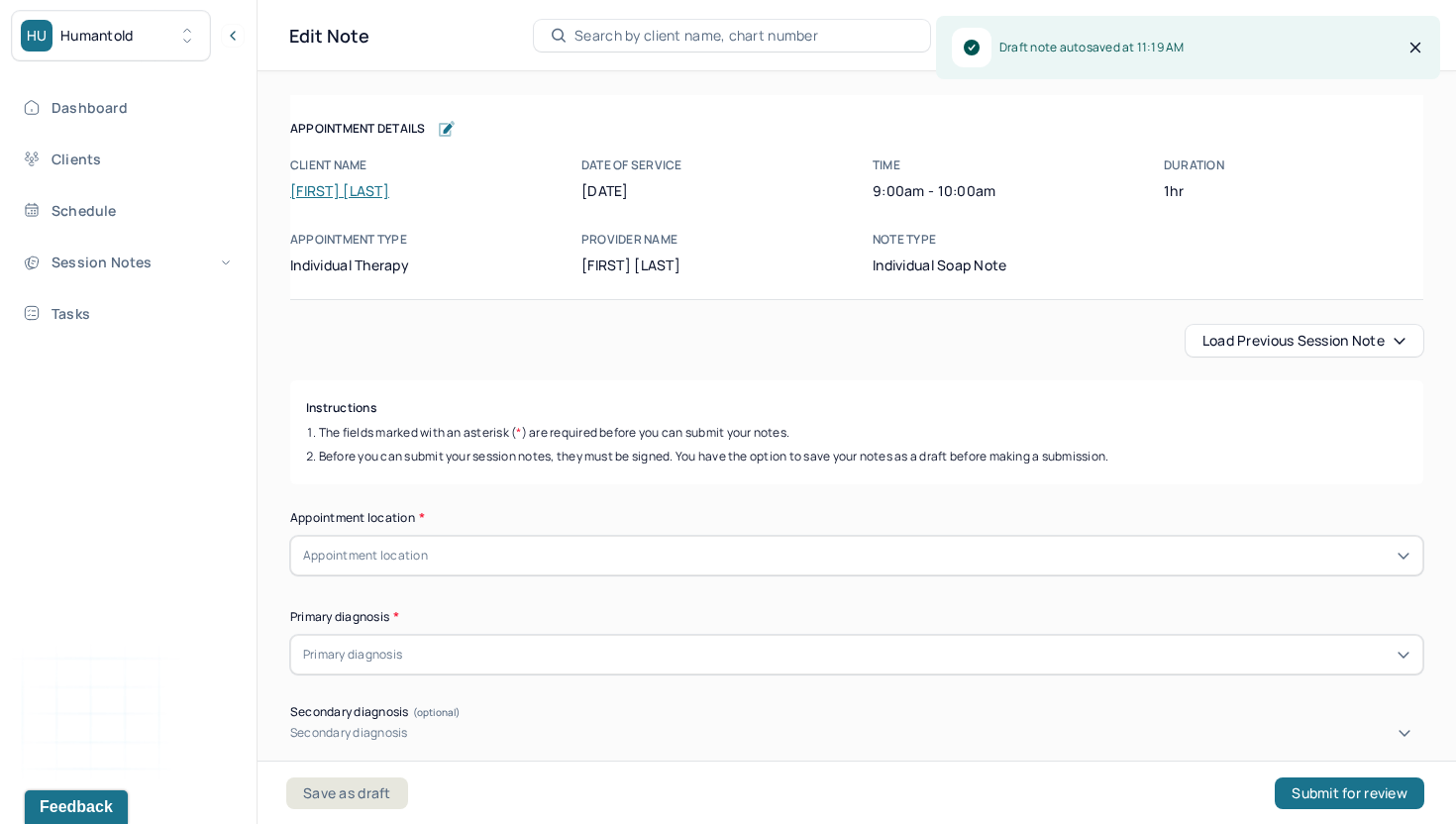 click on "Load previous session note" at bounding box center (1304, 341) 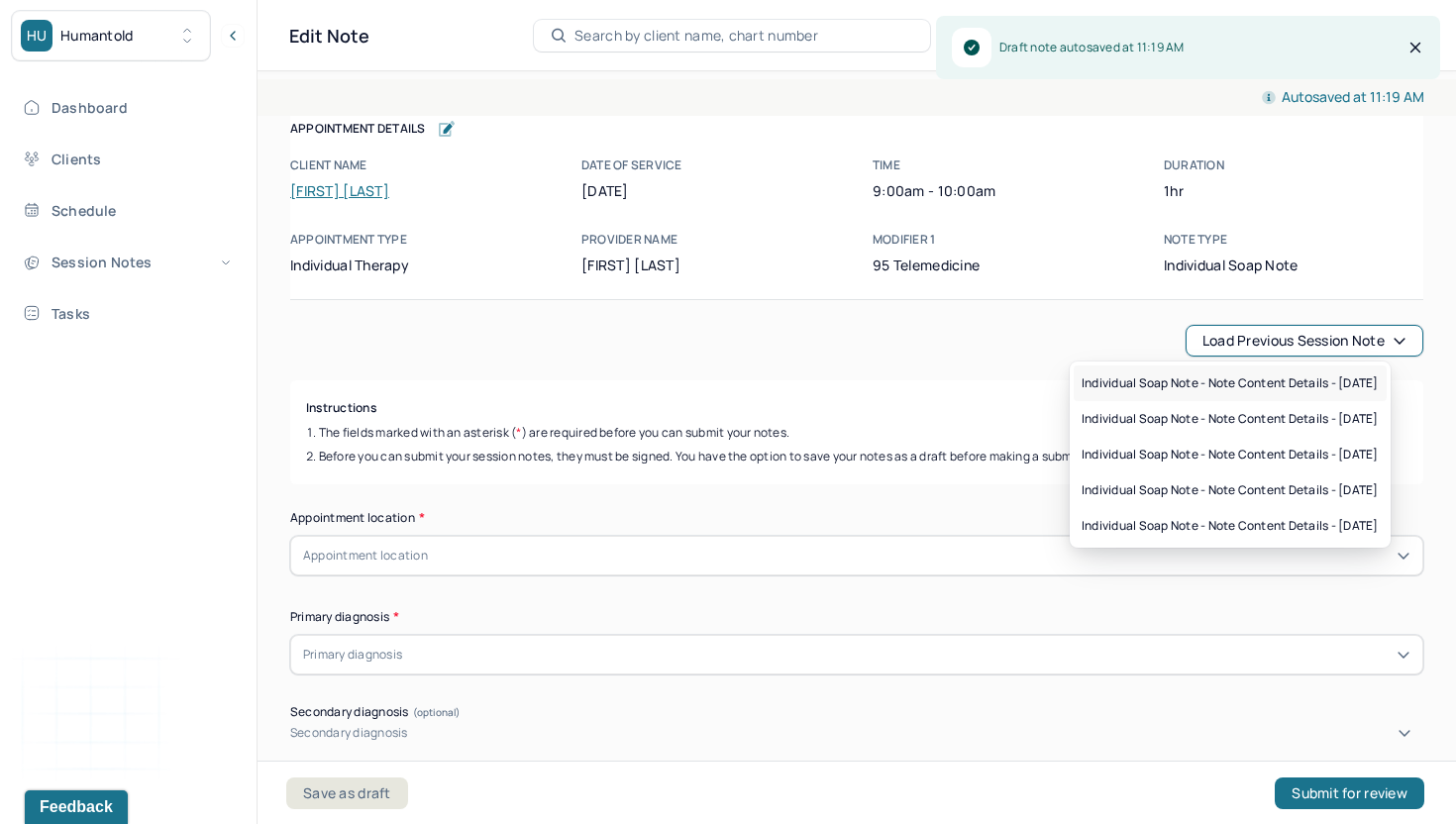 click on "Individual soap note   - Note content Details -   [DATE]" at bounding box center (1230, 383) 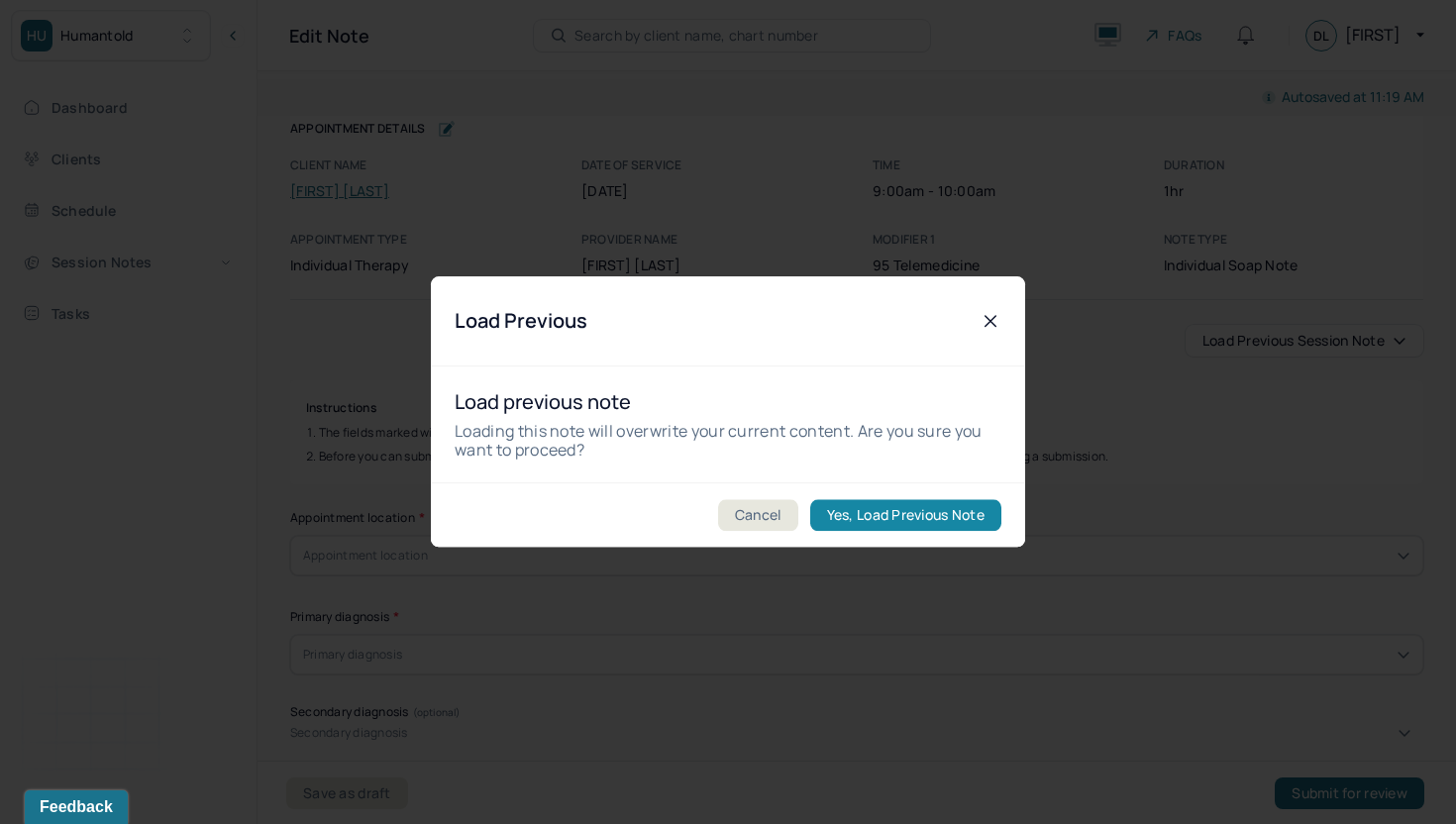click on "Yes, Load Previous Note" at bounding box center (905, 516) 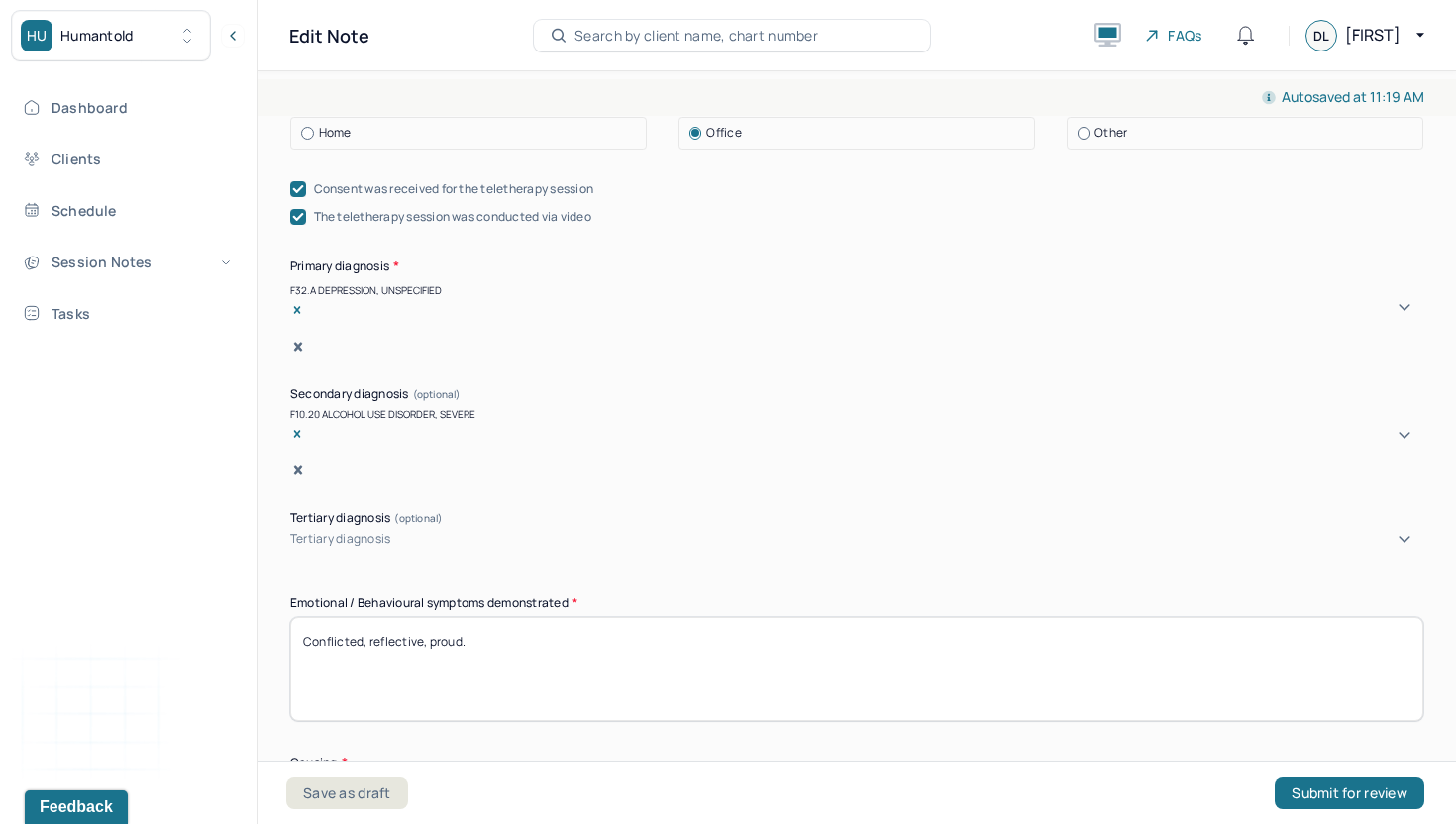 scroll, scrollTop: 616, scrollLeft: 0, axis: vertical 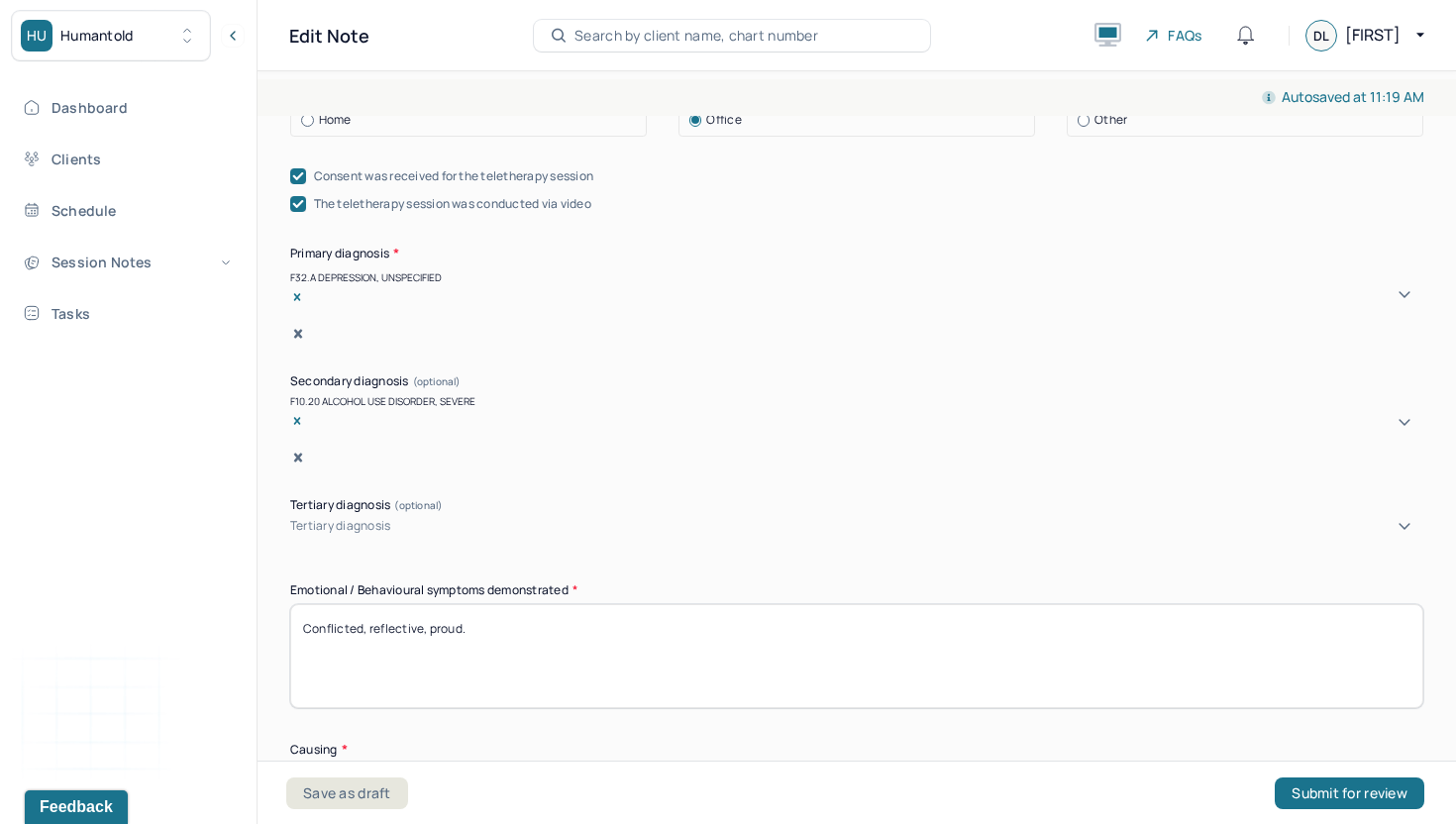 click on "Conflicted, reflective, proud." at bounding box center (857, 656) 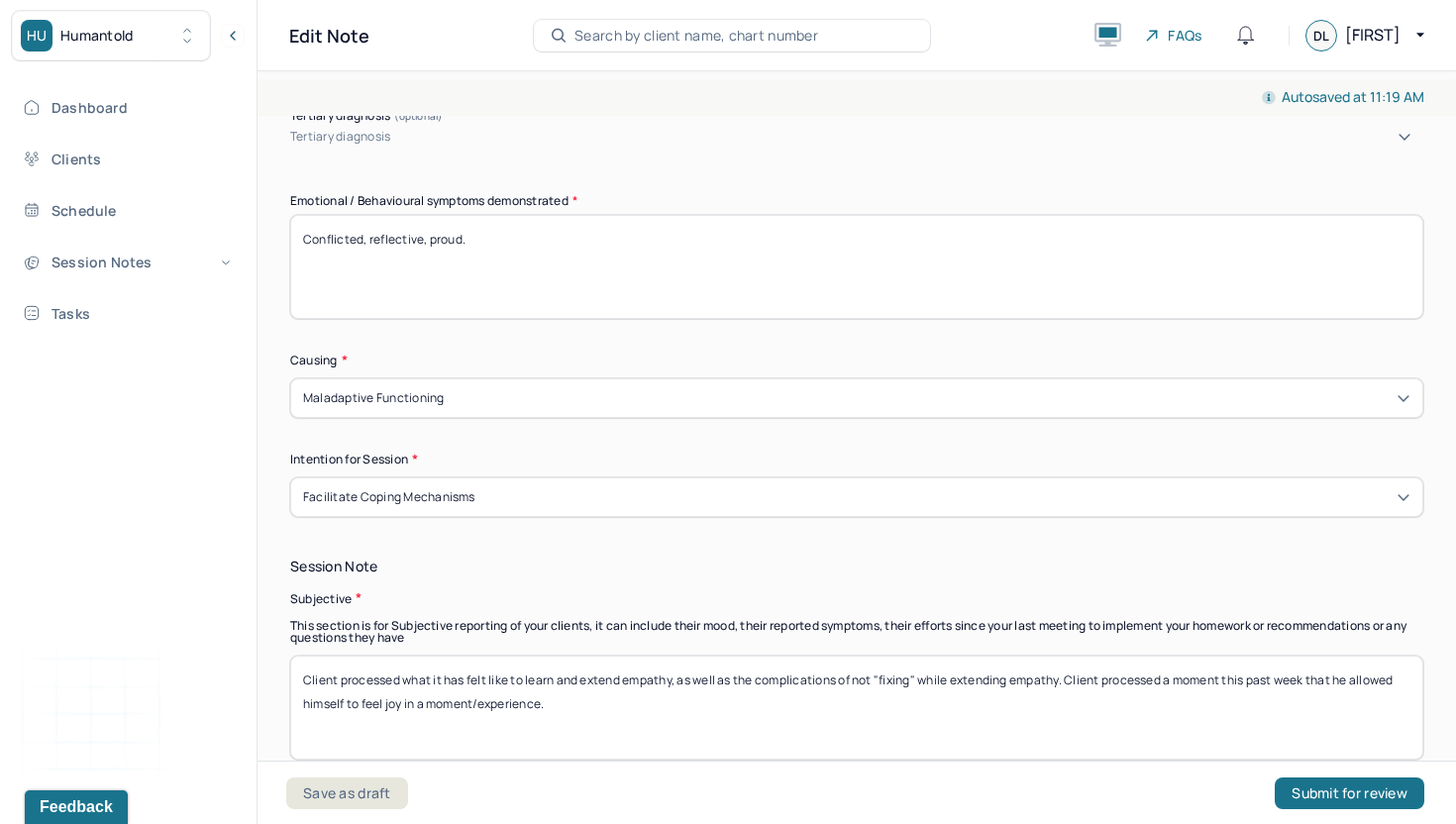 scroll, scrollTop: 1009, scrollLeft: 0, axis: vertical 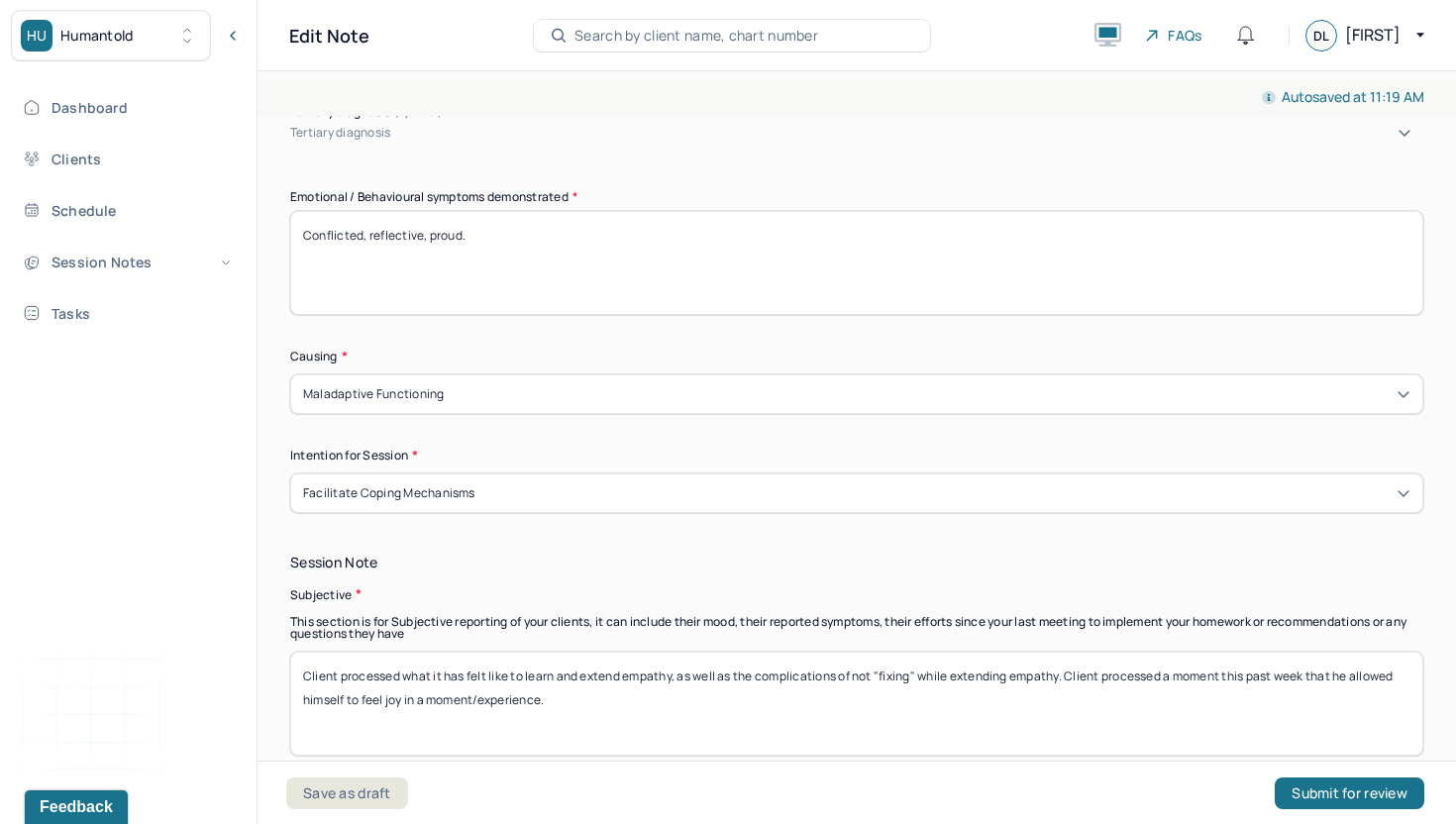 click on "Client processed what it has felt like to learn and extend empathy, as well as the complications of not "fixing" while extending empathy. Client processed a moment this past week that he allowed himself to feel joy in a moment/experience." at bounding box center [857, 703] 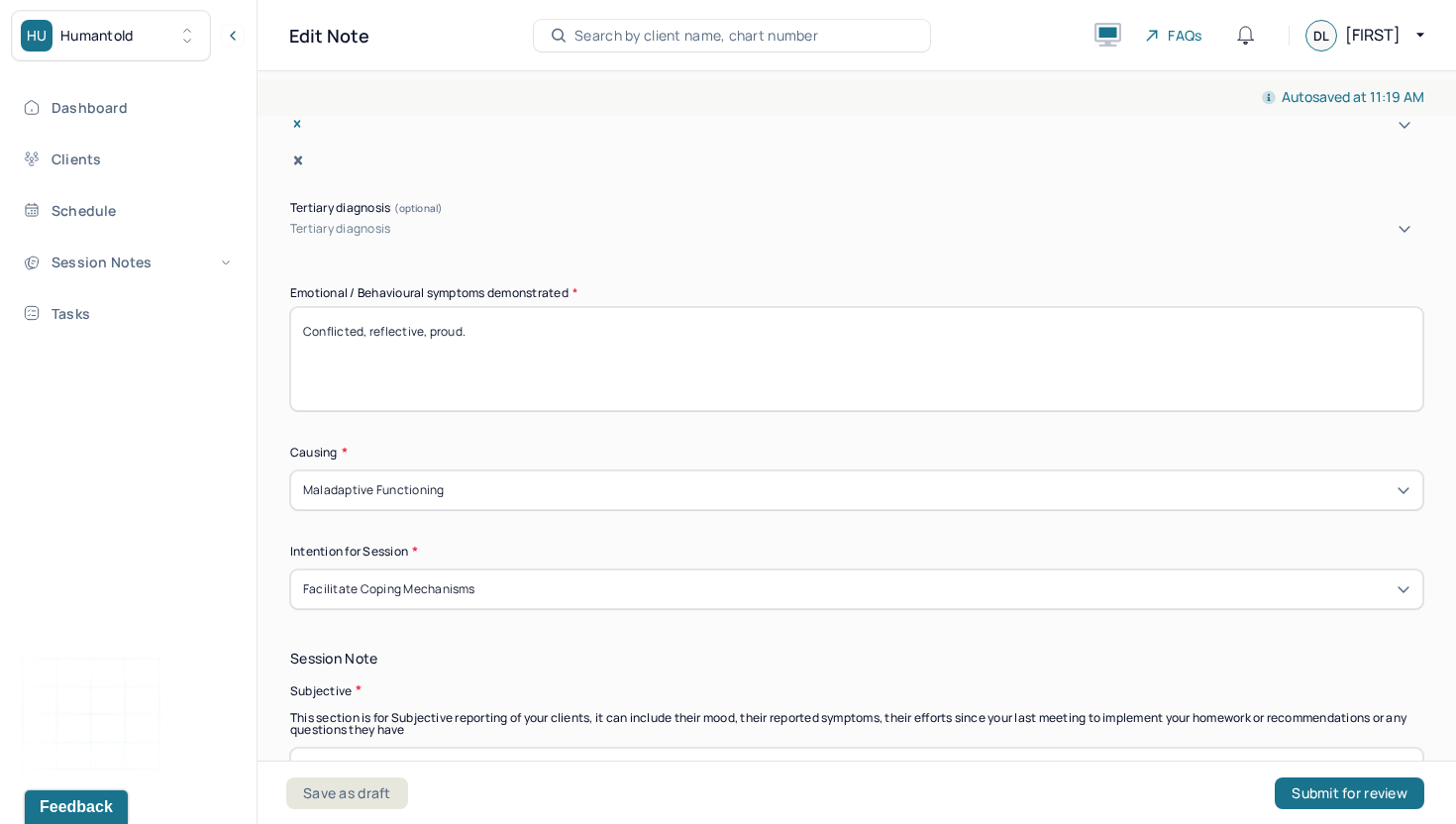 scroll, scrollTop: 912, scrollLeft: 0, axis: vertical 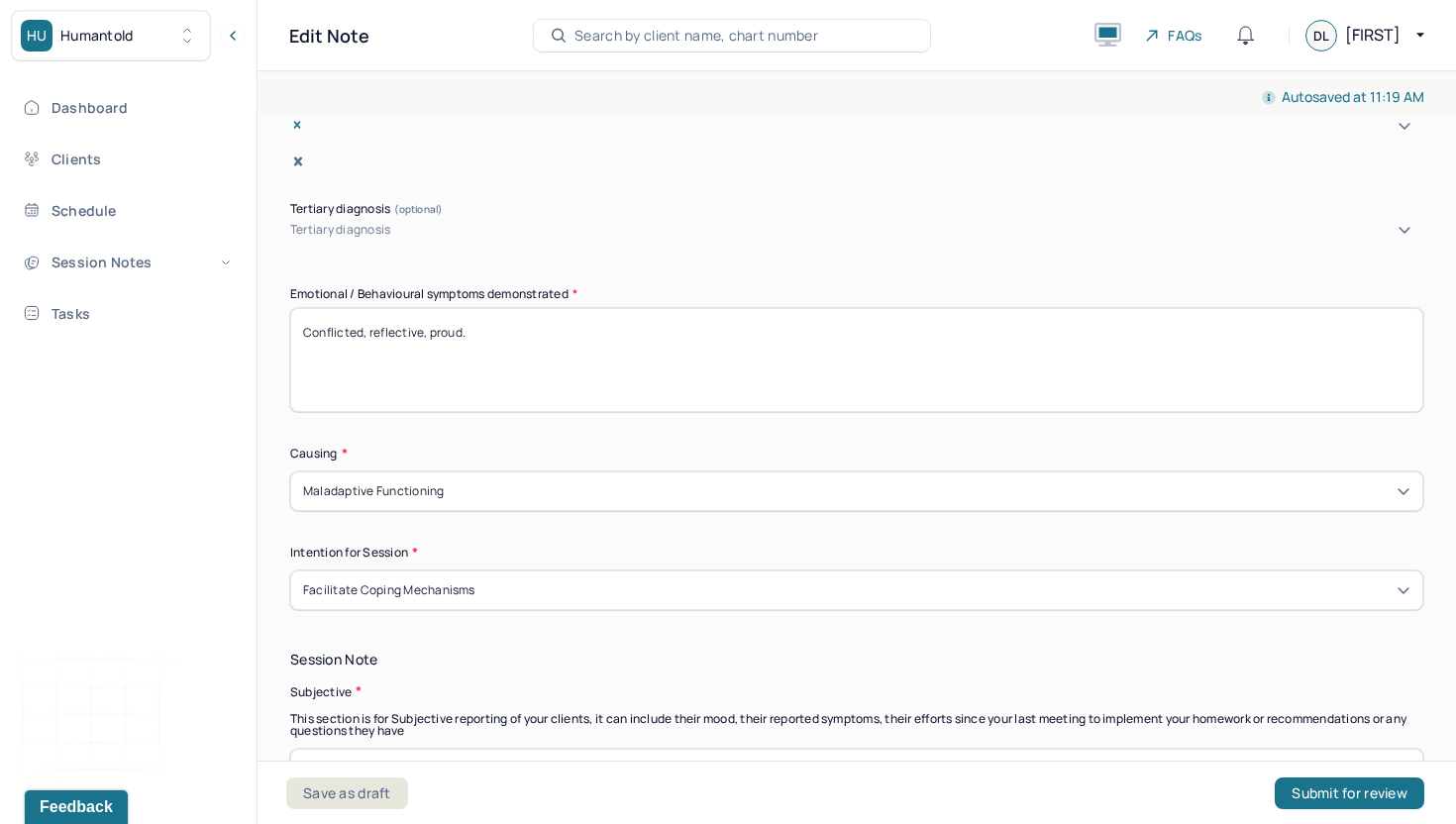 click on "Conflicted, reflective, proud." at bounding box center [857, 360] 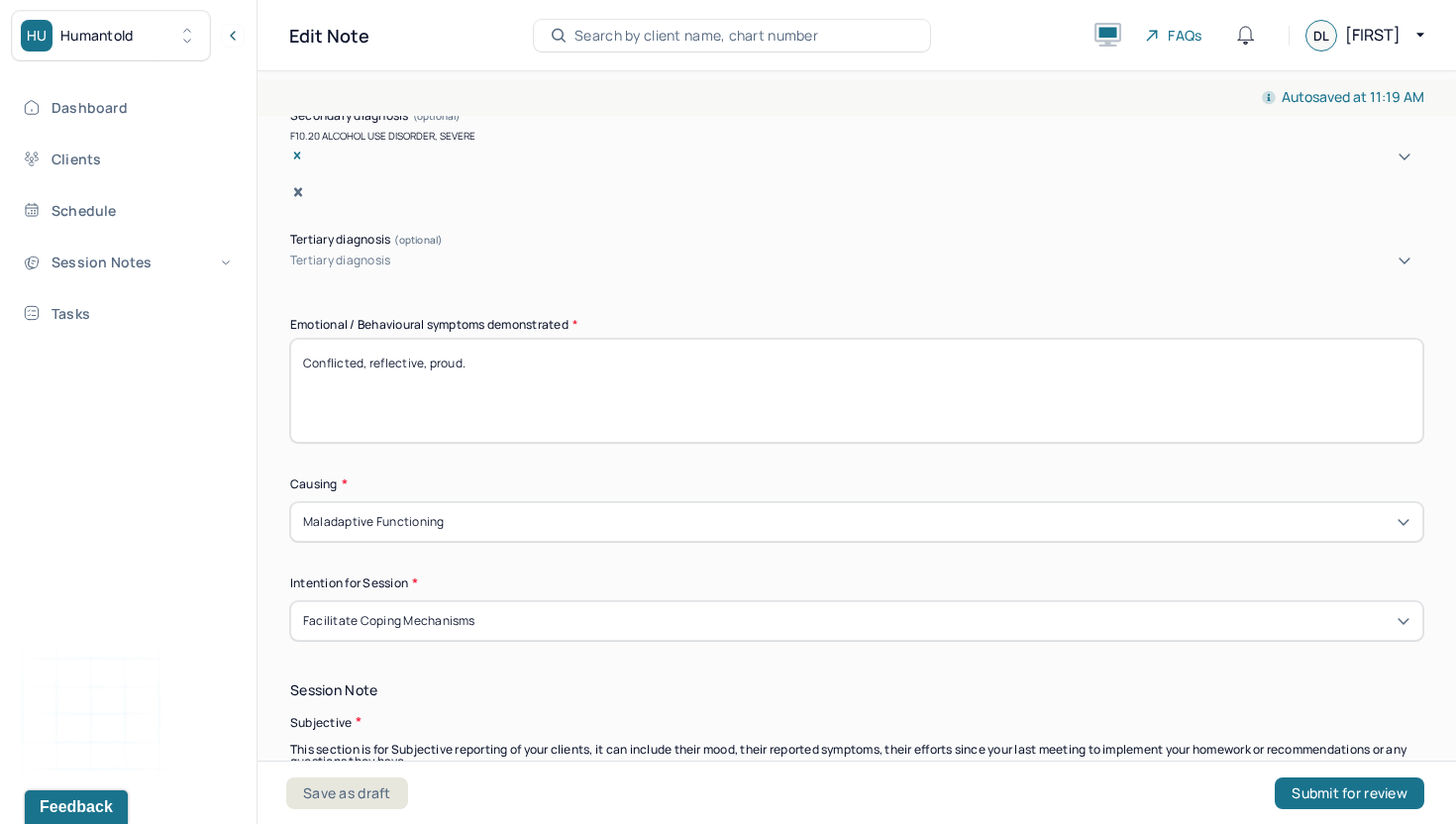 scroll, scrollTop: 868, scrollLeft: 0, axis: vertical 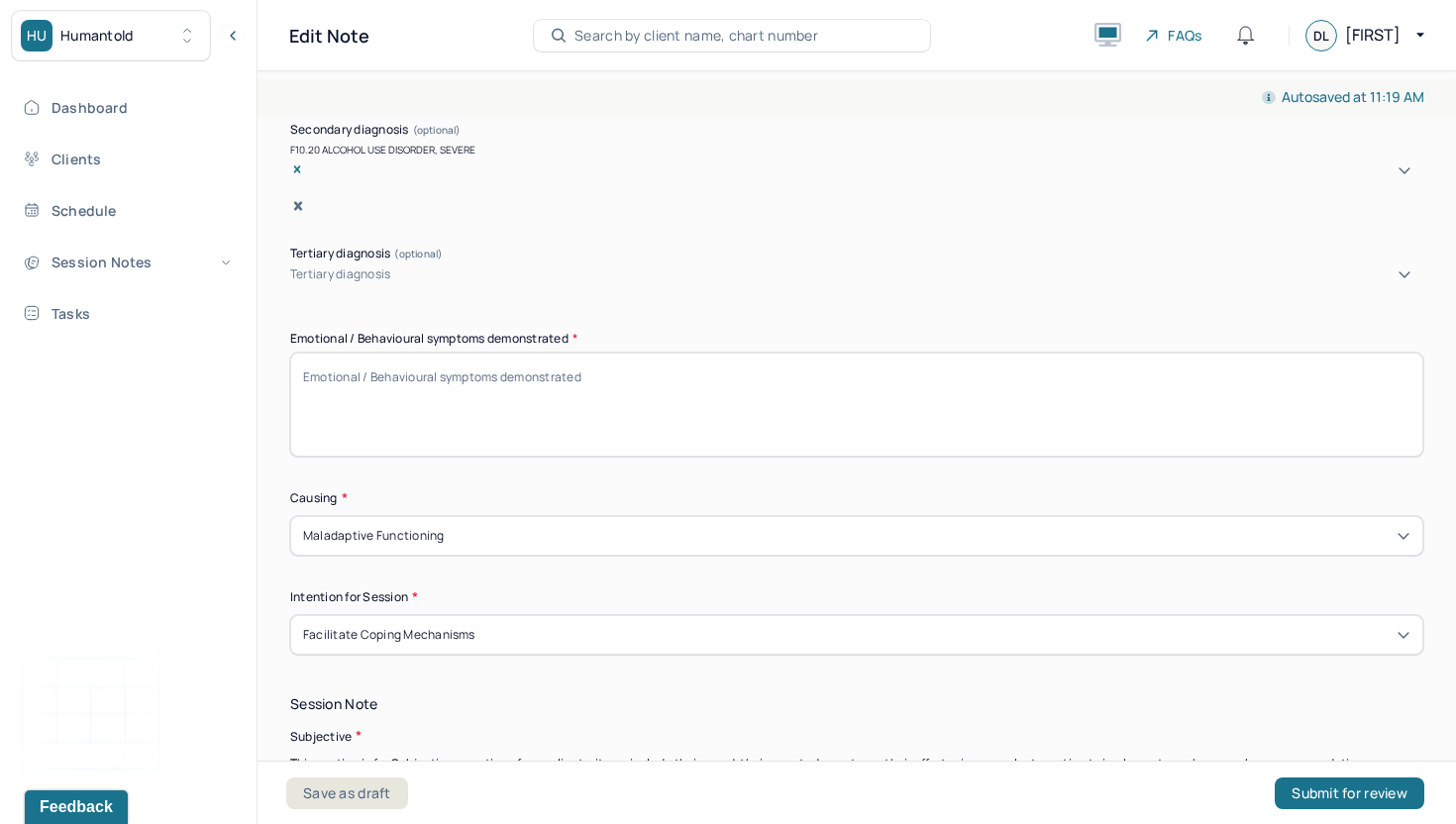 type 